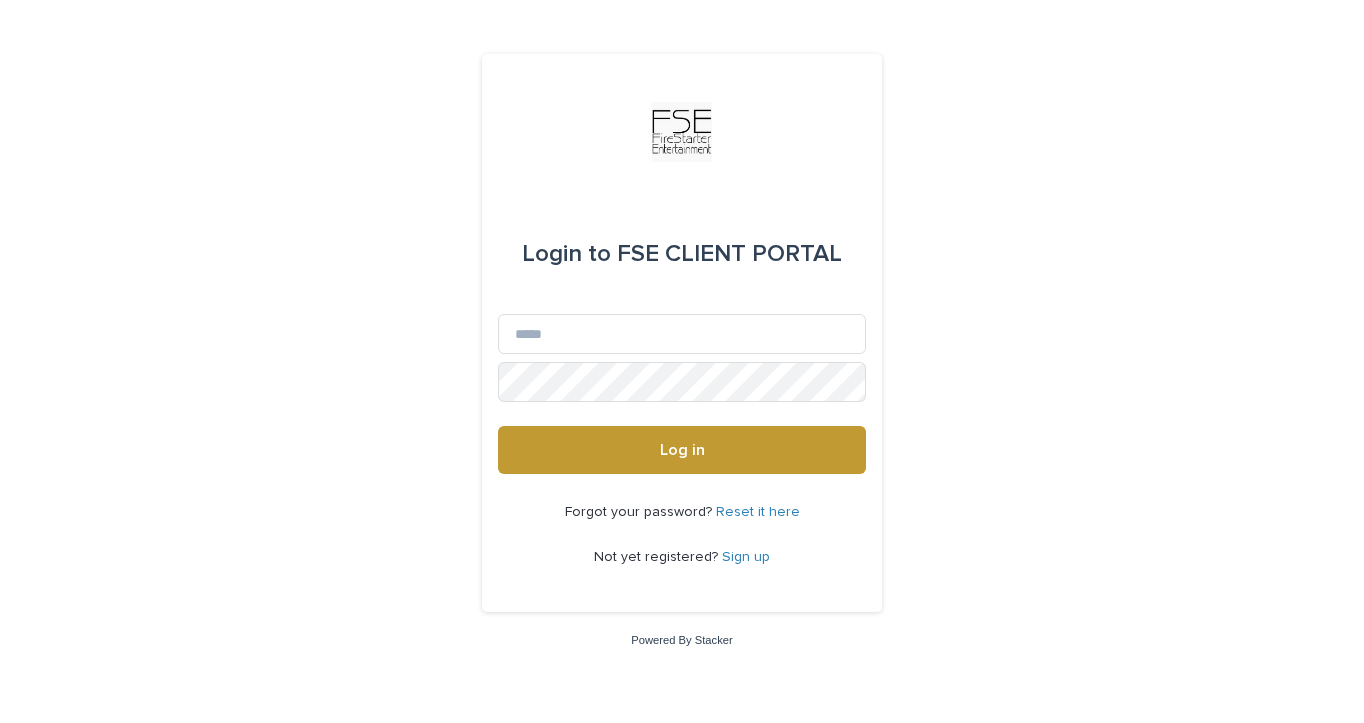 scroll, scrollTop: 0, scrollLeft: 0, axis: both 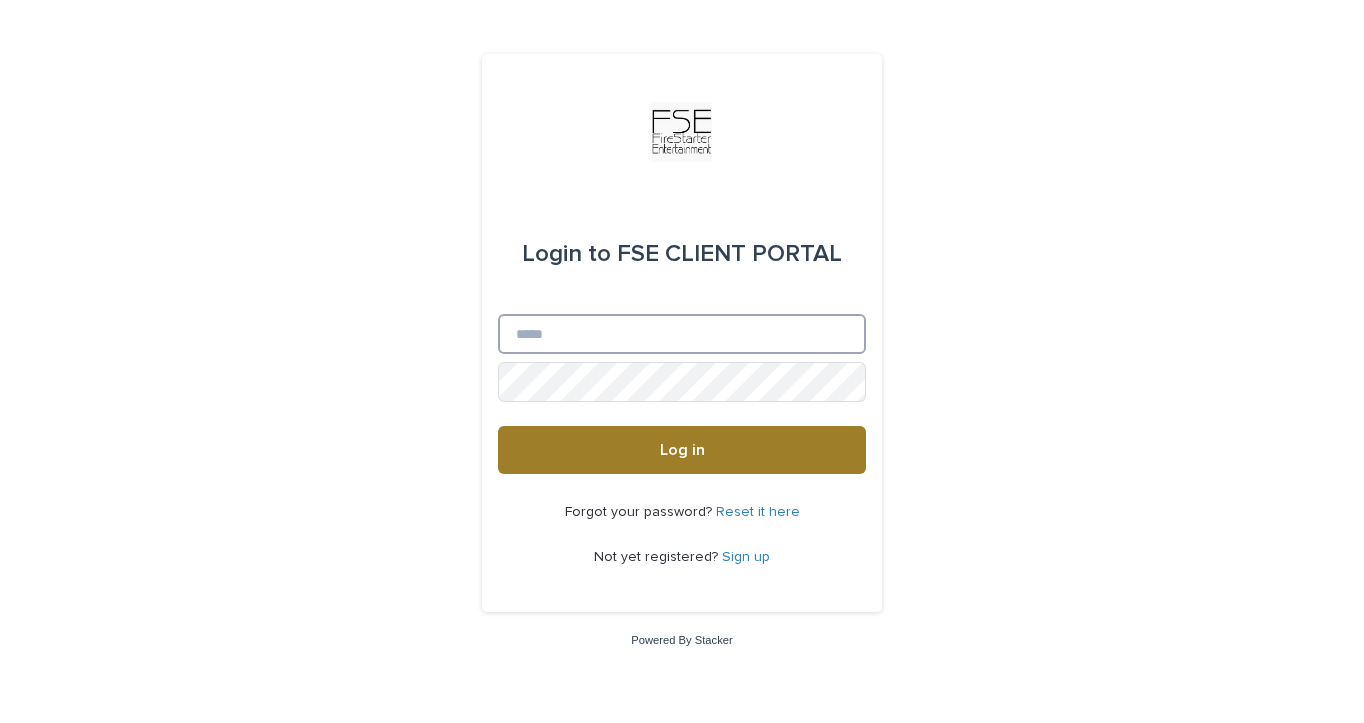 type on "**********" 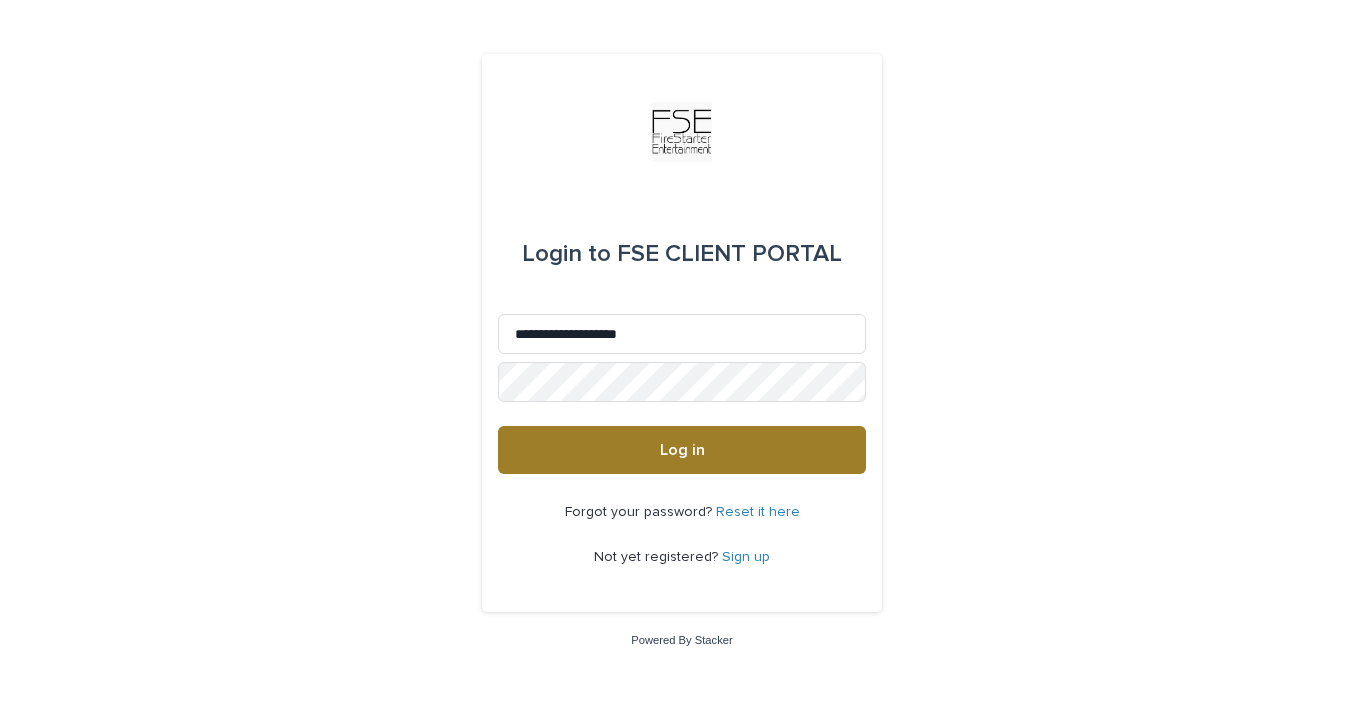 click on "Log in" at bounding box center (682, 450) 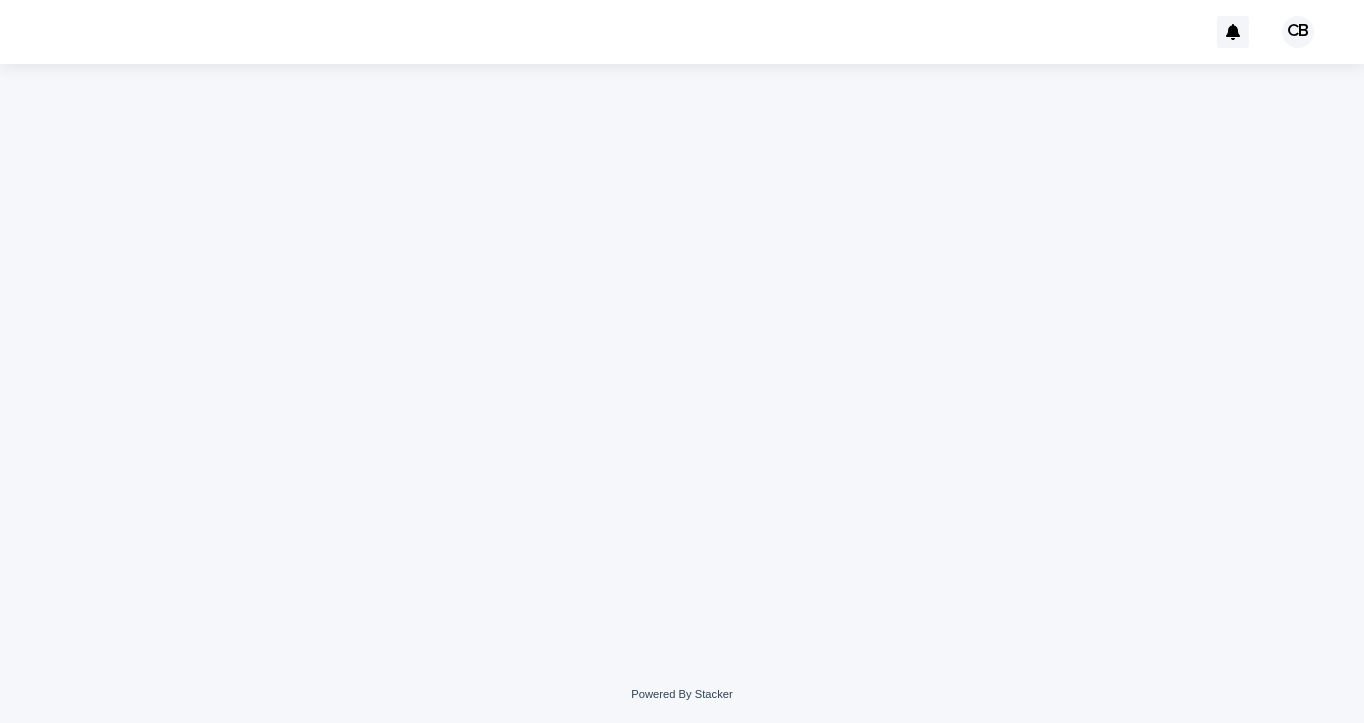 scroll, scrollTop: 0, scrollLeft: 0, axis: both 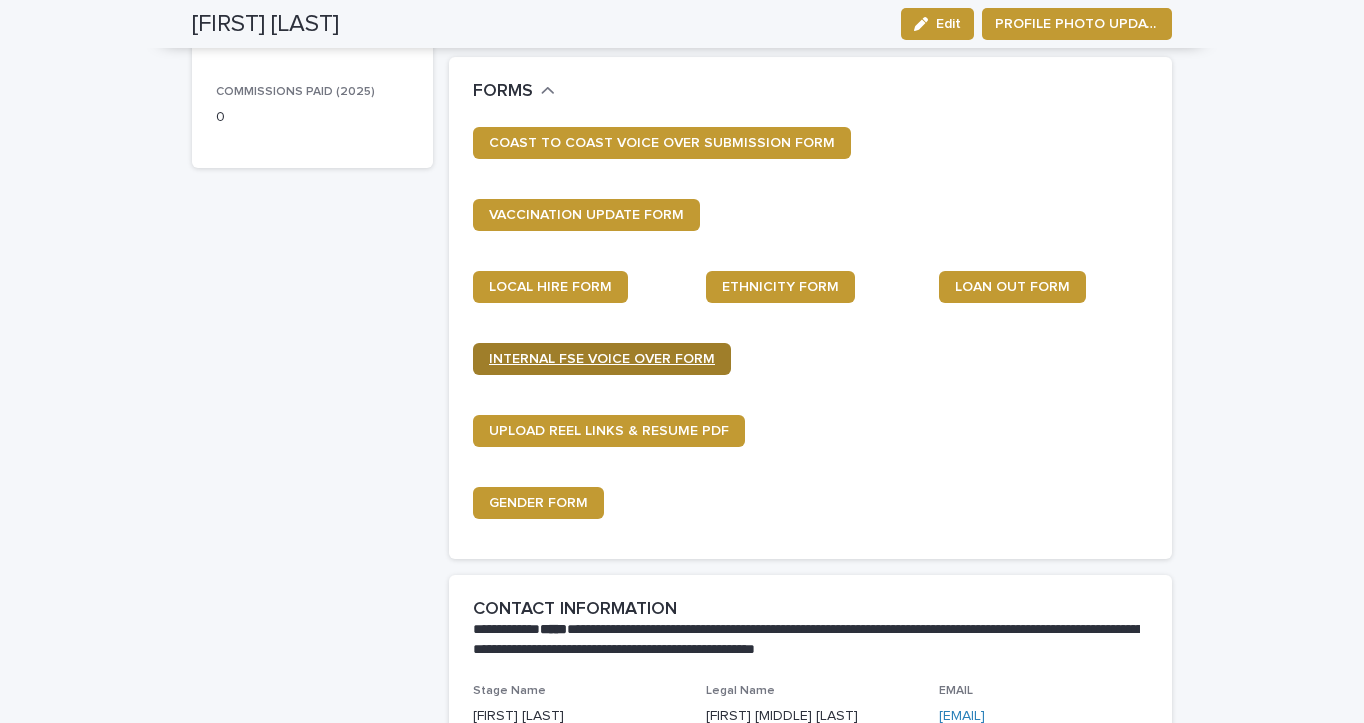 click on "INTERNAL FSE VOICE OVER FORM" at bounding box center (602, 359) 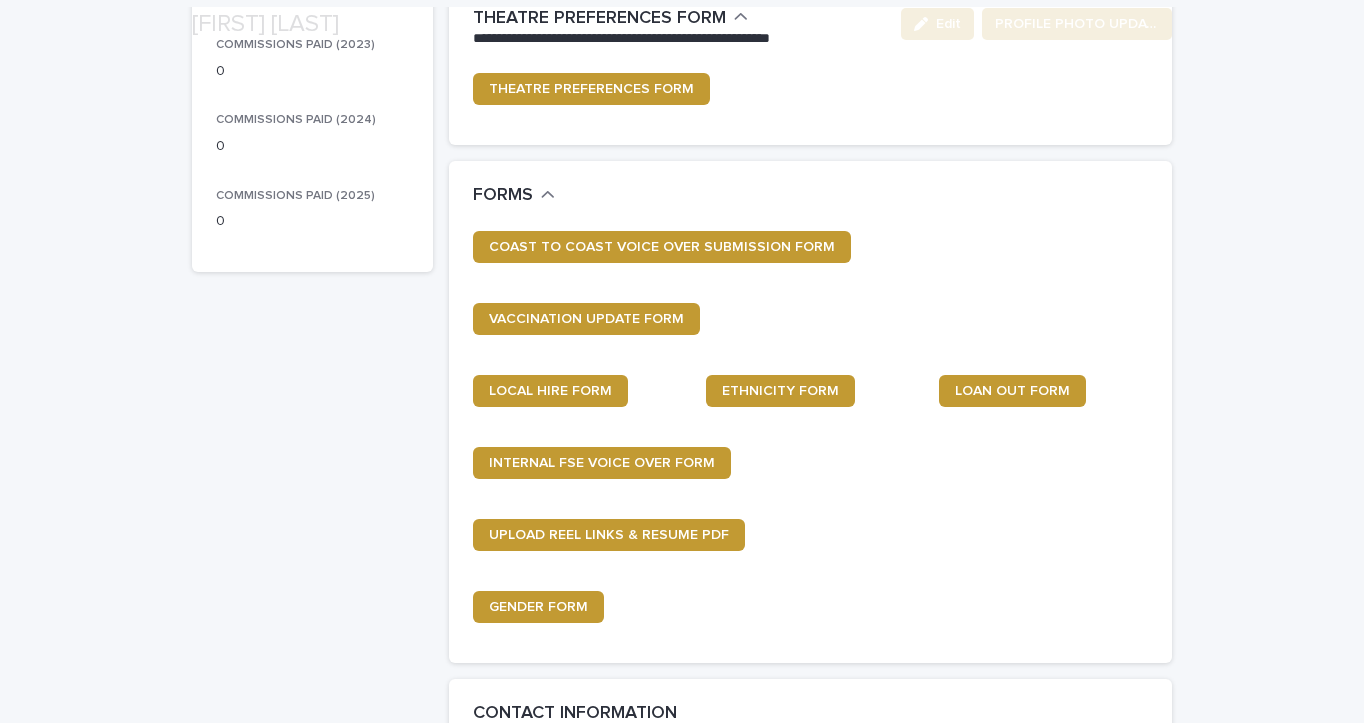 scroll, scrollTop: 500, scrollLeft: 0, axis: vertical 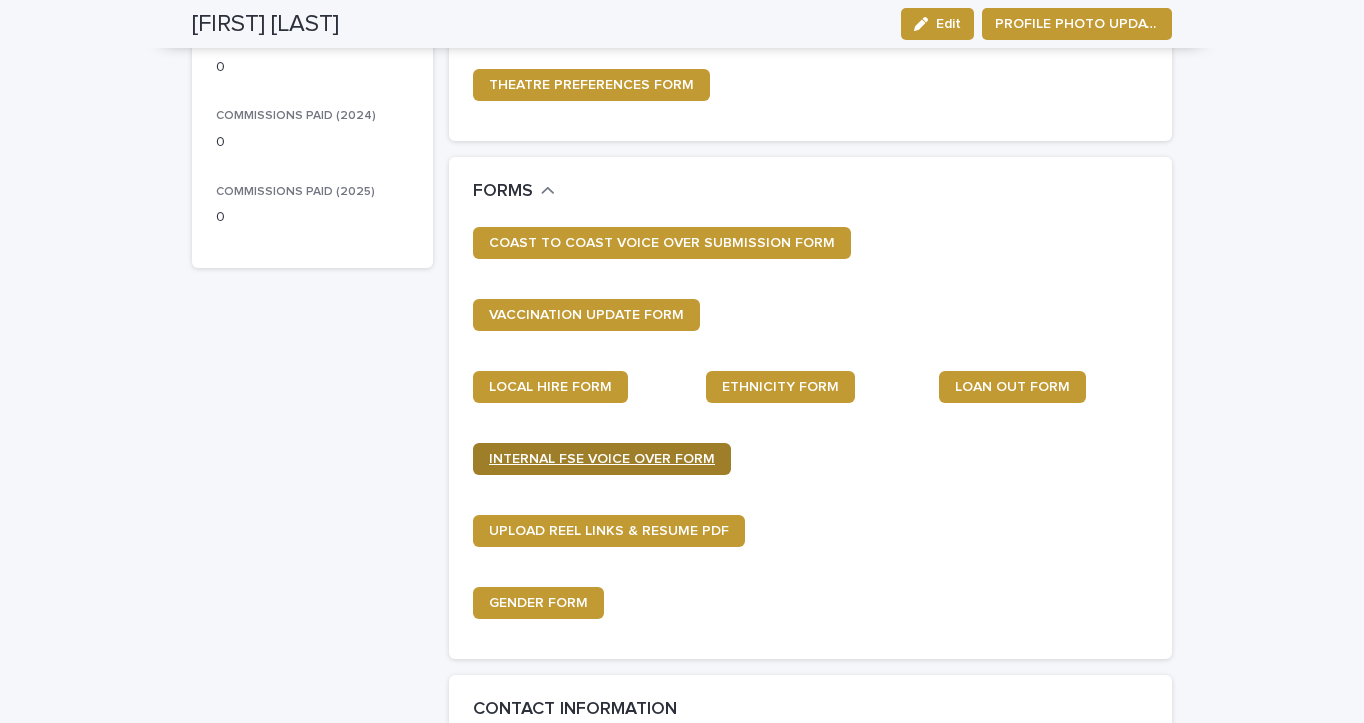 click on "INTERNAL FSE VOICE OVER FORM" at bounding box center [602, 459] 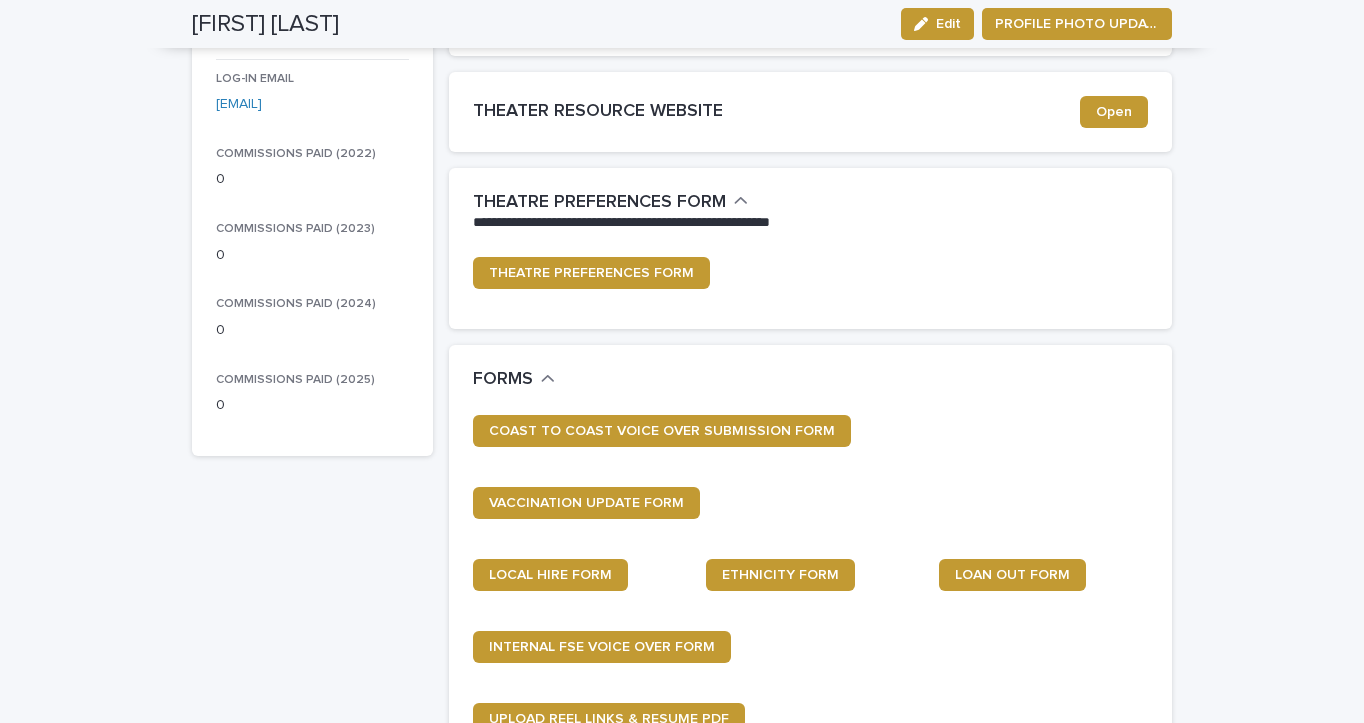 scroll, scrollTop: 200, scrollLeft: 0, axis: vertical 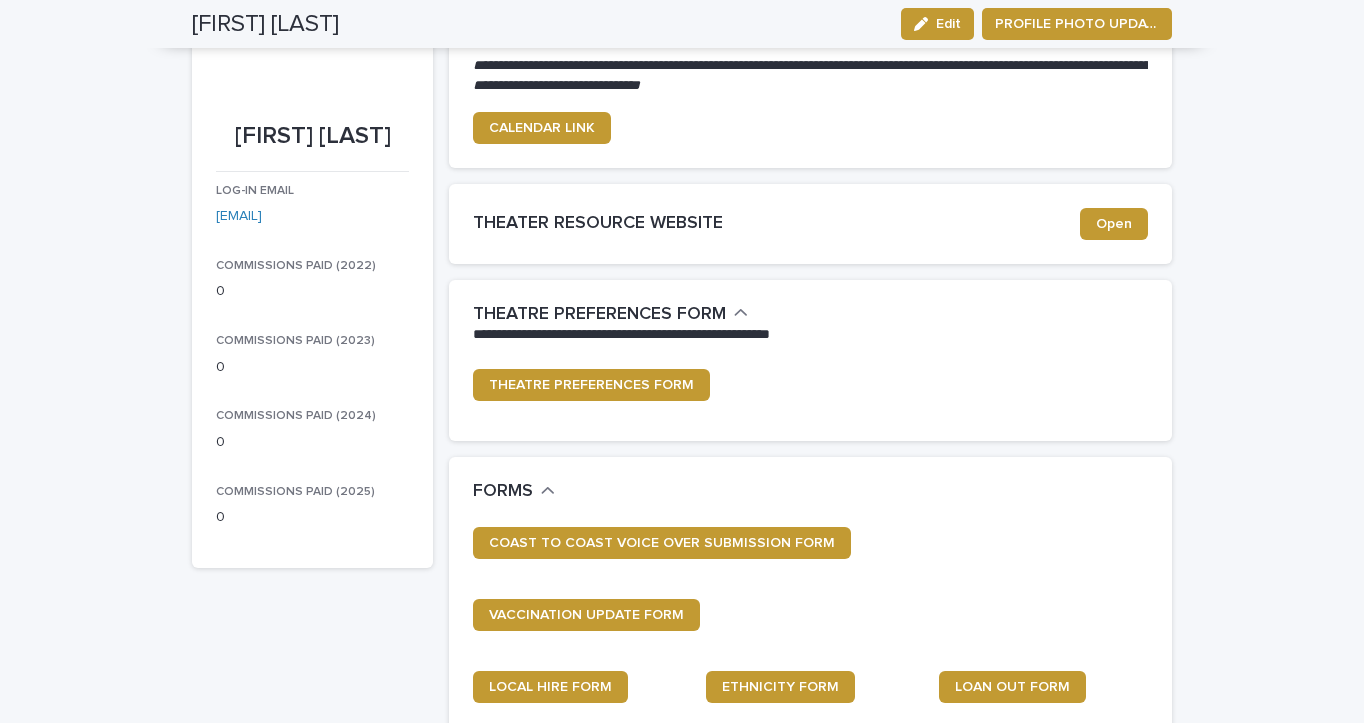click on "THEATRE PREFERENCES FORM" at bounding box center (610, 315) 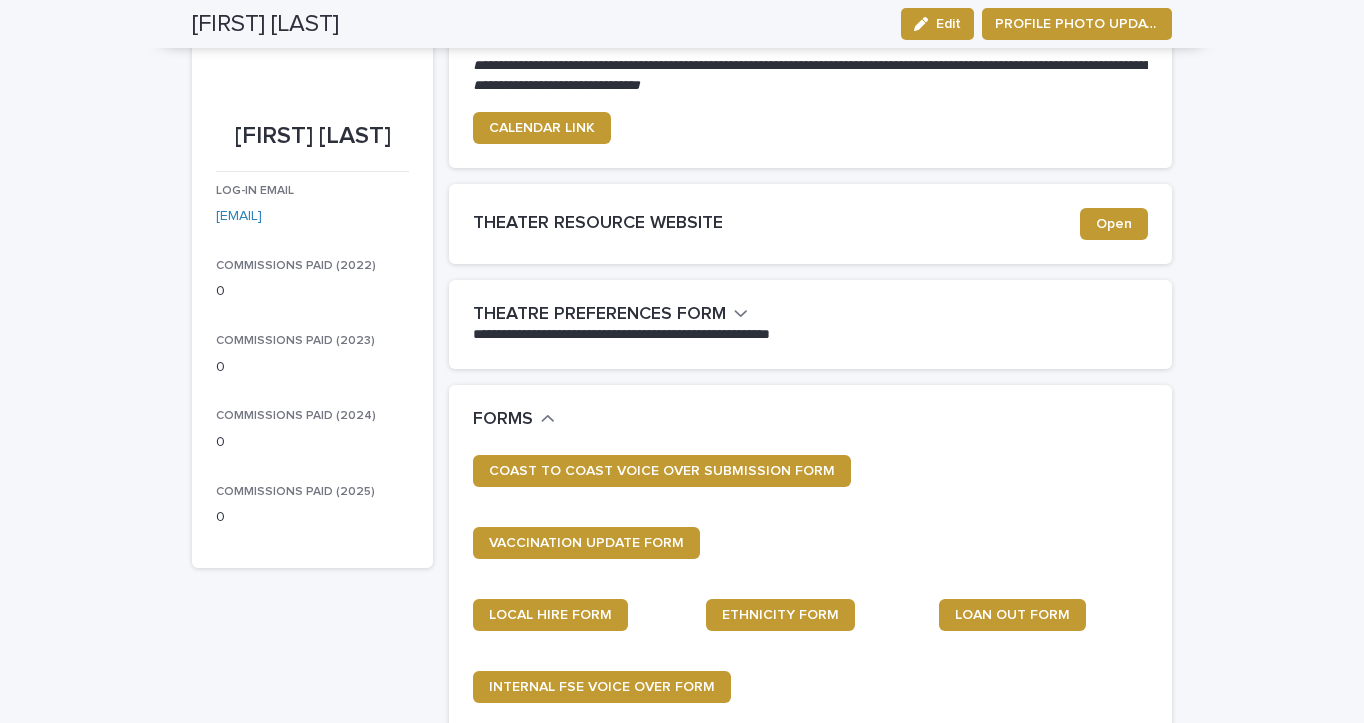 click on "THEATRE PREFERENCES FORM" at bounding box center (610, 315) 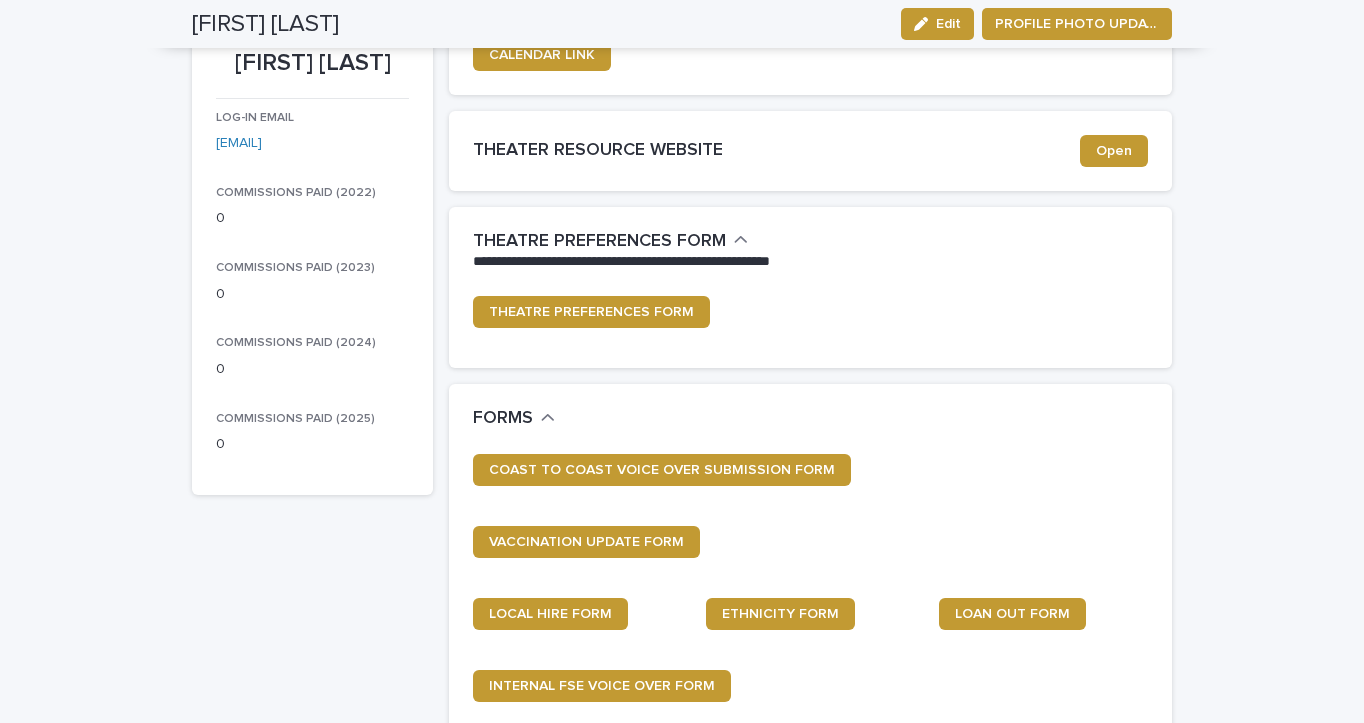 scroll, scrollTop: 400, scrollLeft: 0, axis: vertical 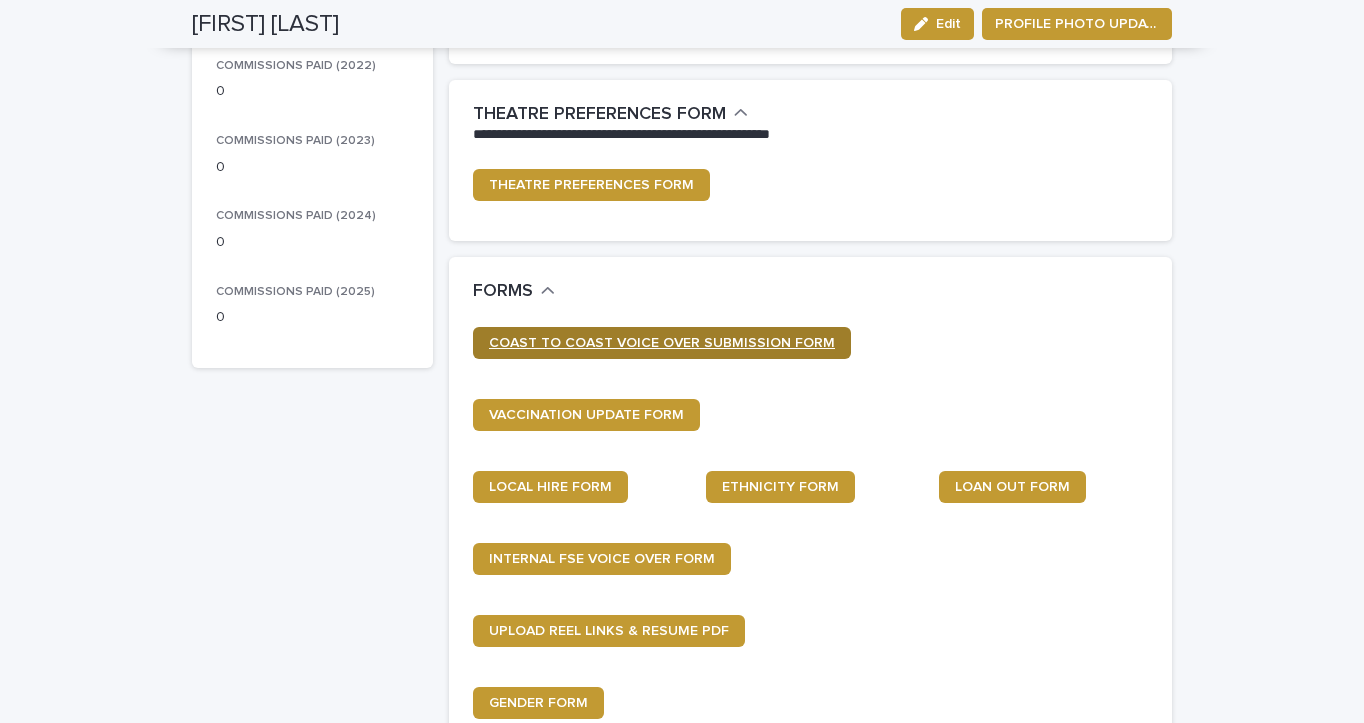 click on "COAST TO COAST VOICE OVER SUBMISSION FORM" at bounding box center [662, 343] 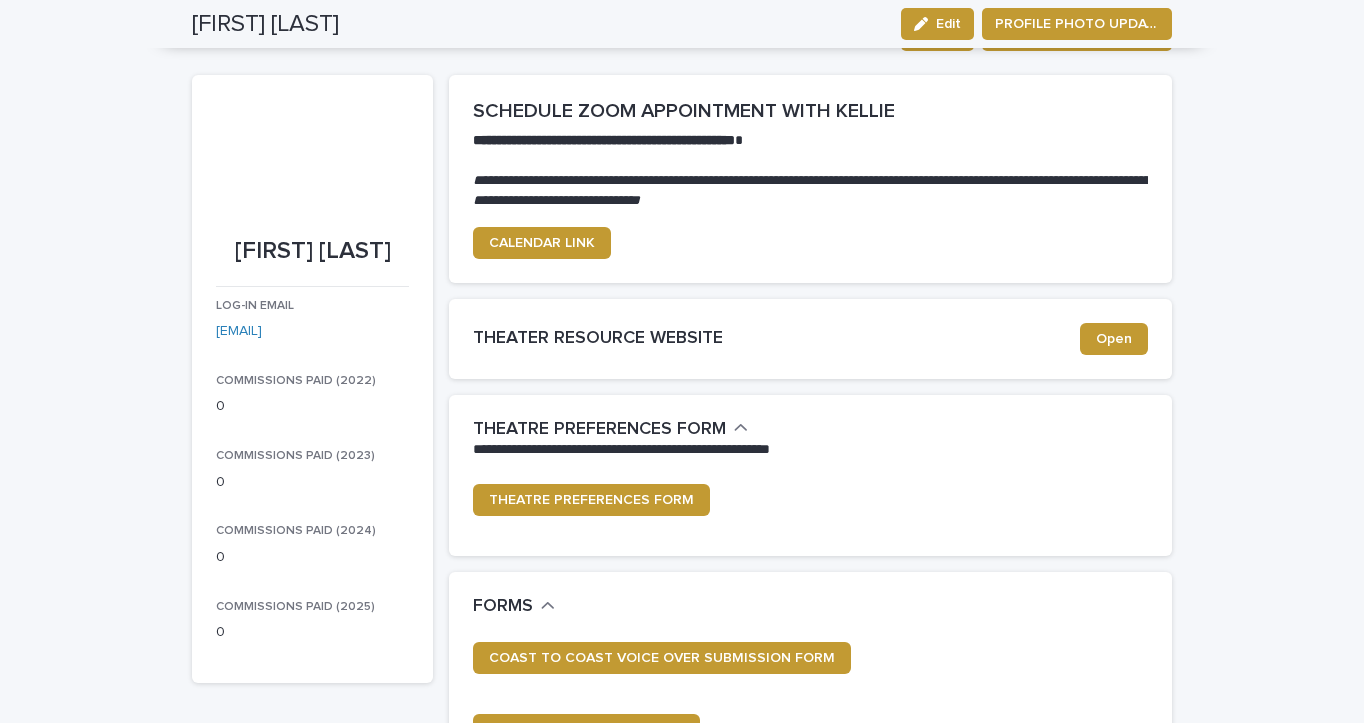 scroll, scrollTop: 0, scrollLeft: 0, axis: both 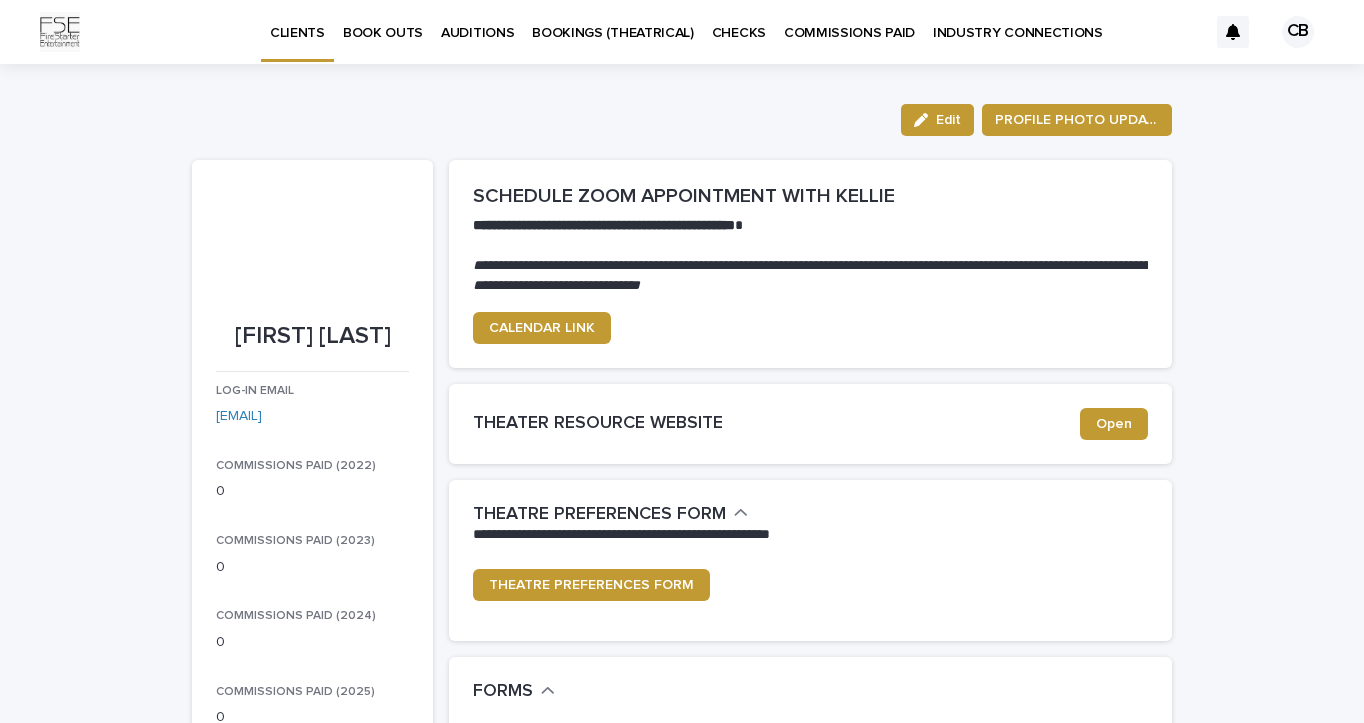 click on "AUDITIONS" at bounding box center (477, 21) 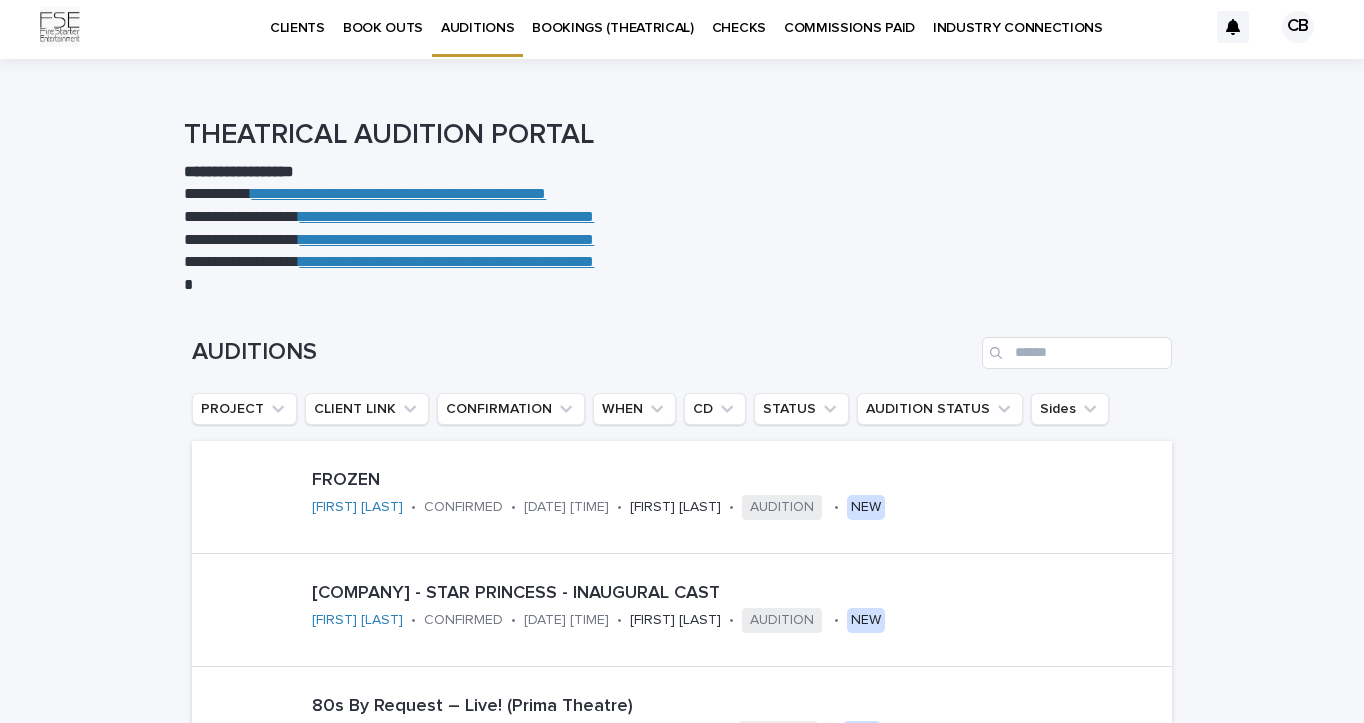 scroll, scrollTop: 0, scrollLeft: 0, axis: both 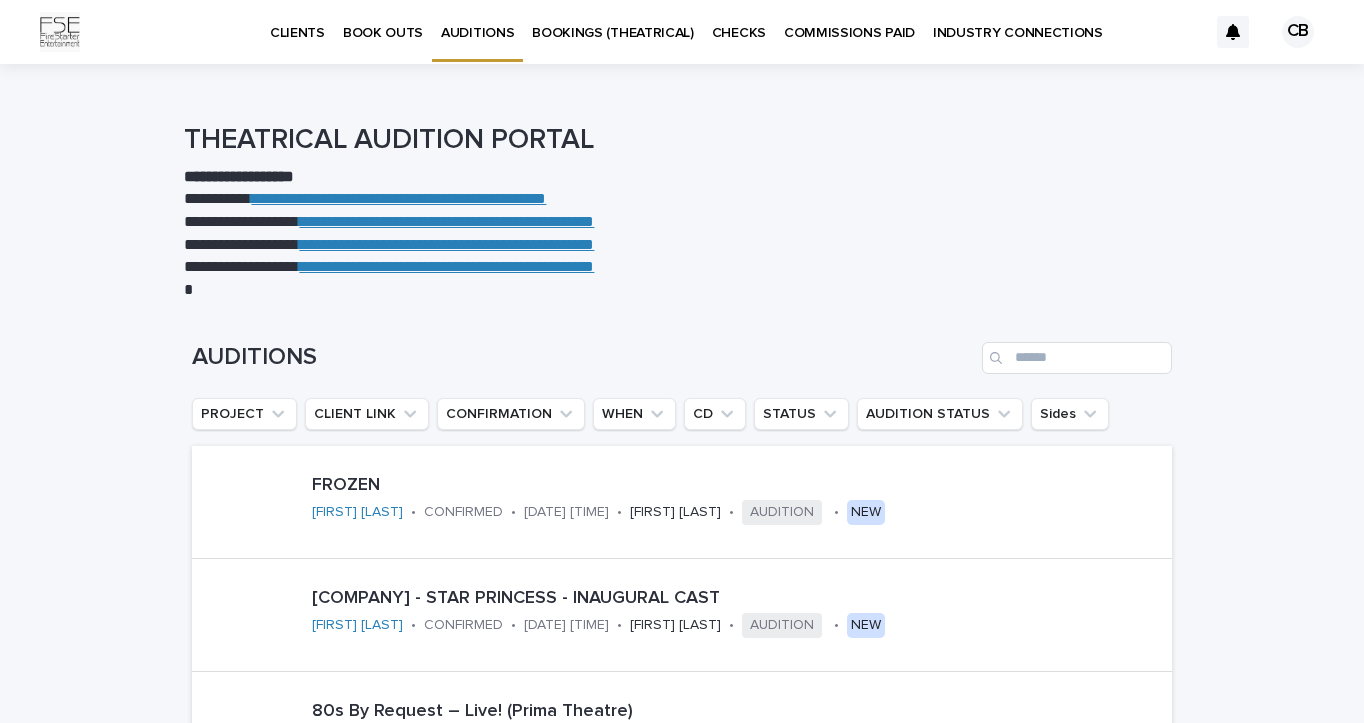 click on "CHECKS" at bounding box center (739, 21) 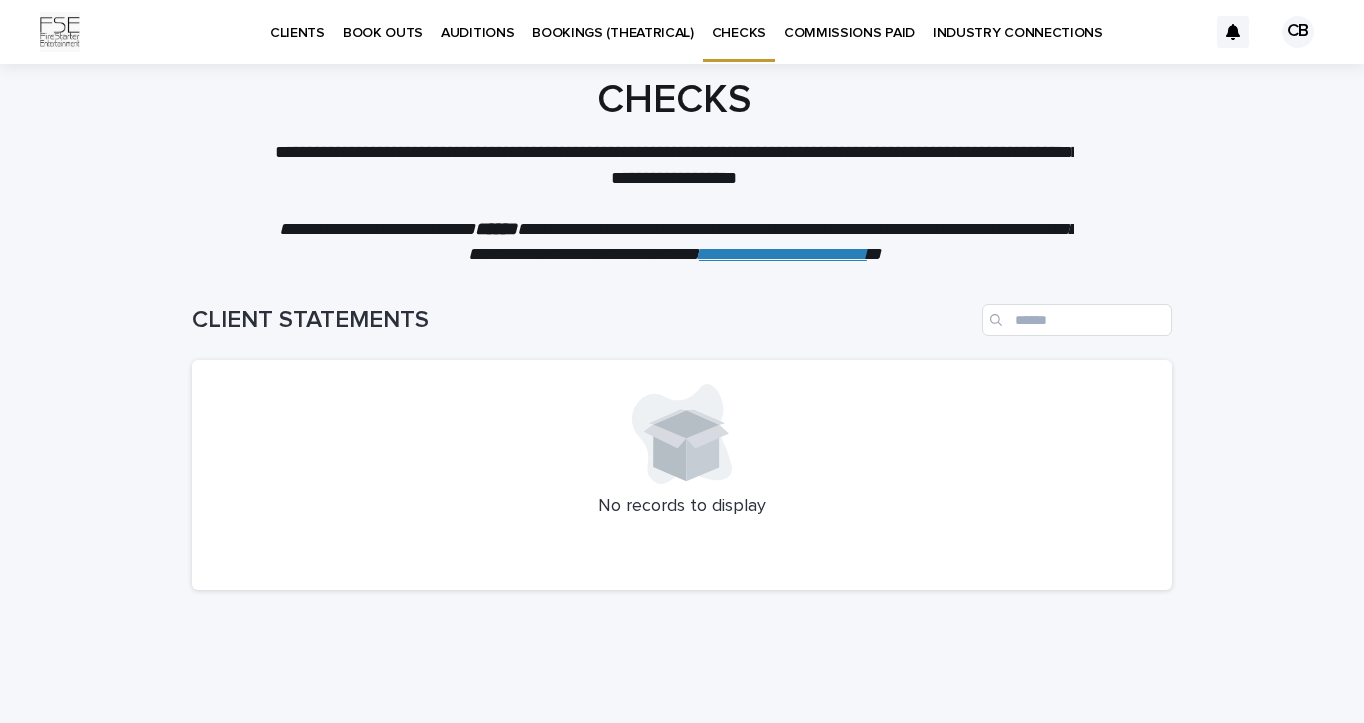 click on "COMMISSIONS PAID" at bounding box center [849, 31] 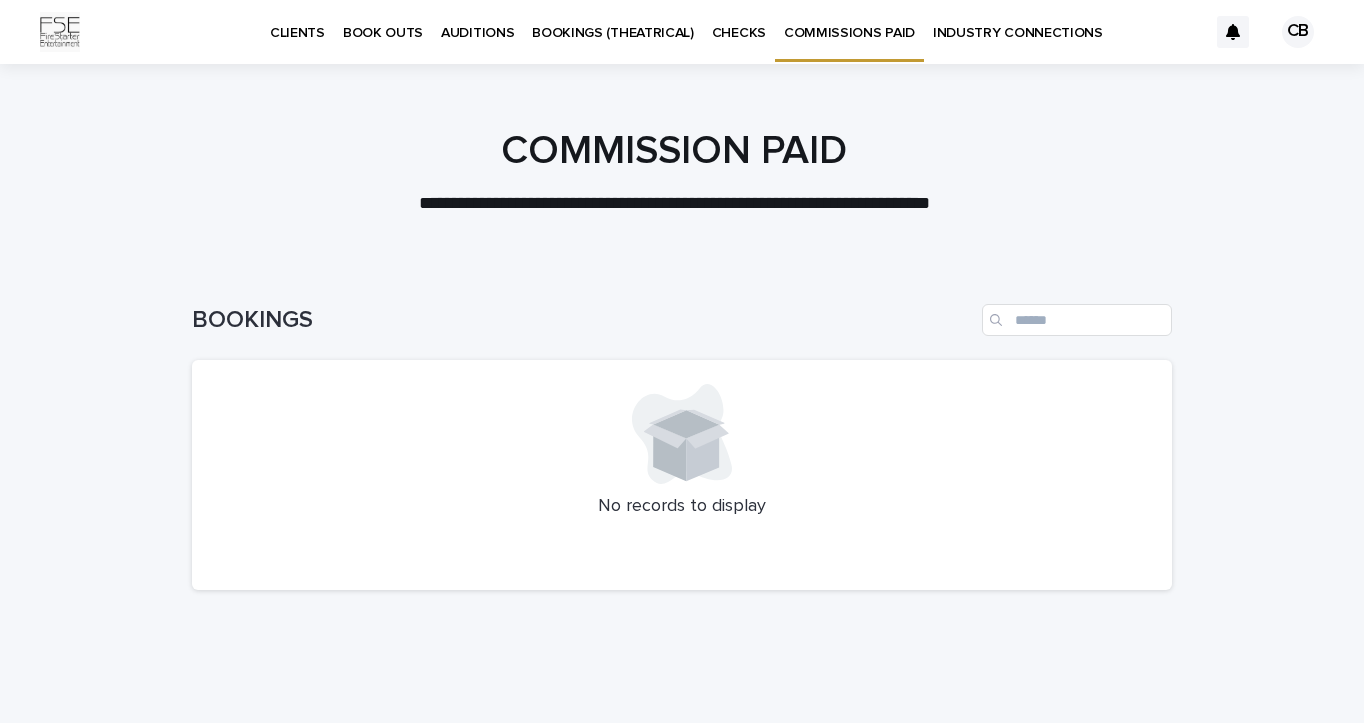 click on "CHECKS" at bounding box center [739, 31] 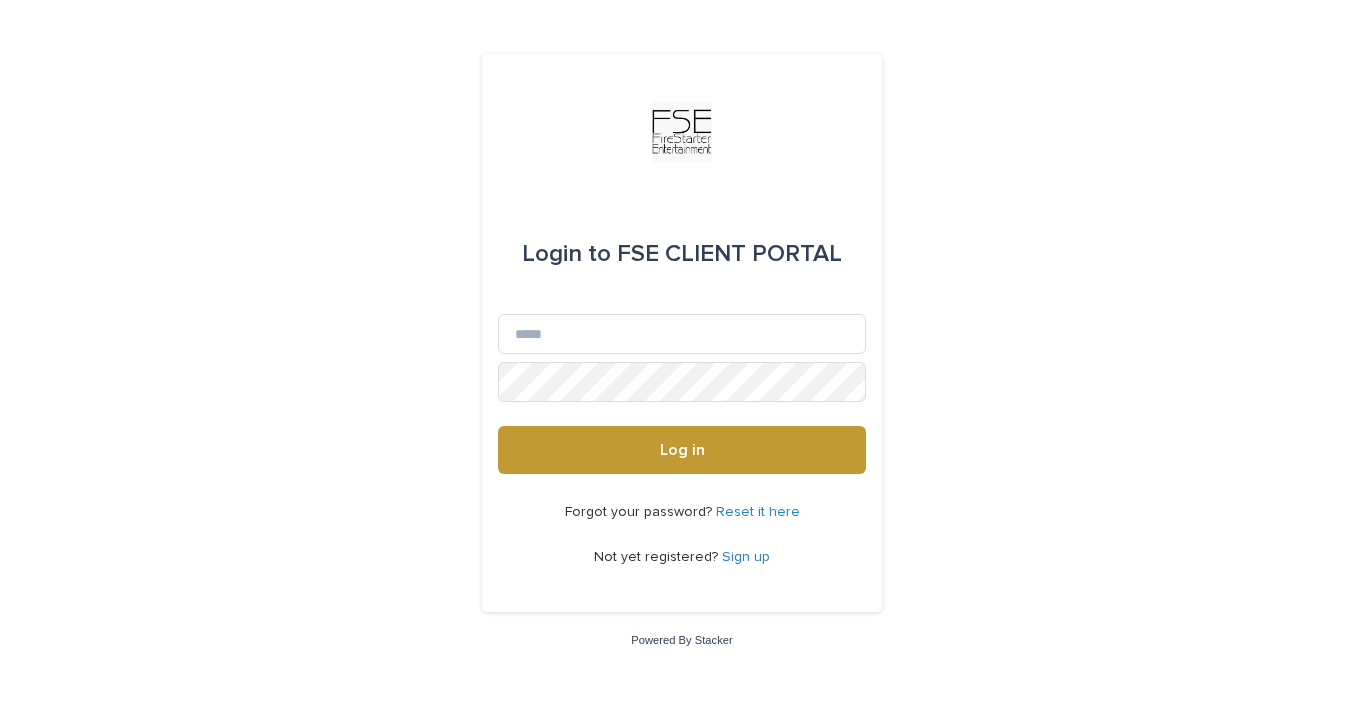 scroll, scrollTop: 0, scrollLeft: 0, axis: both 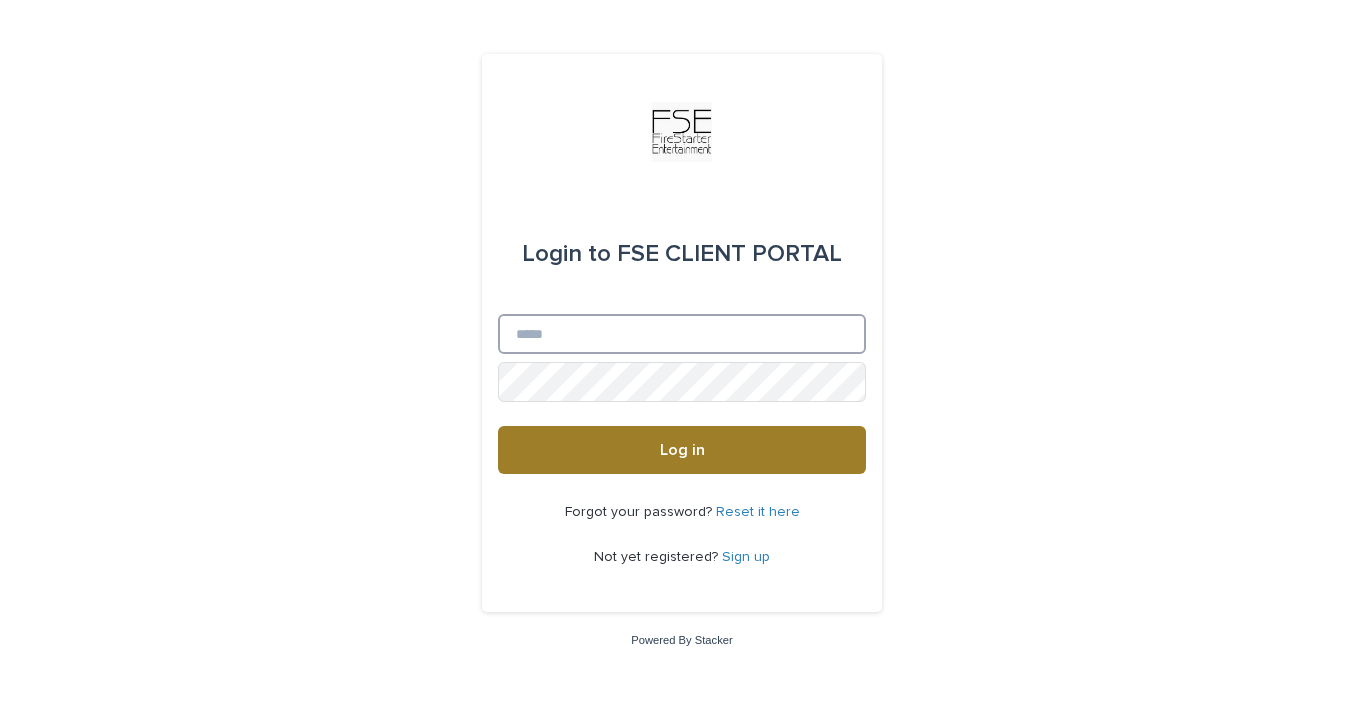 type on "**********" 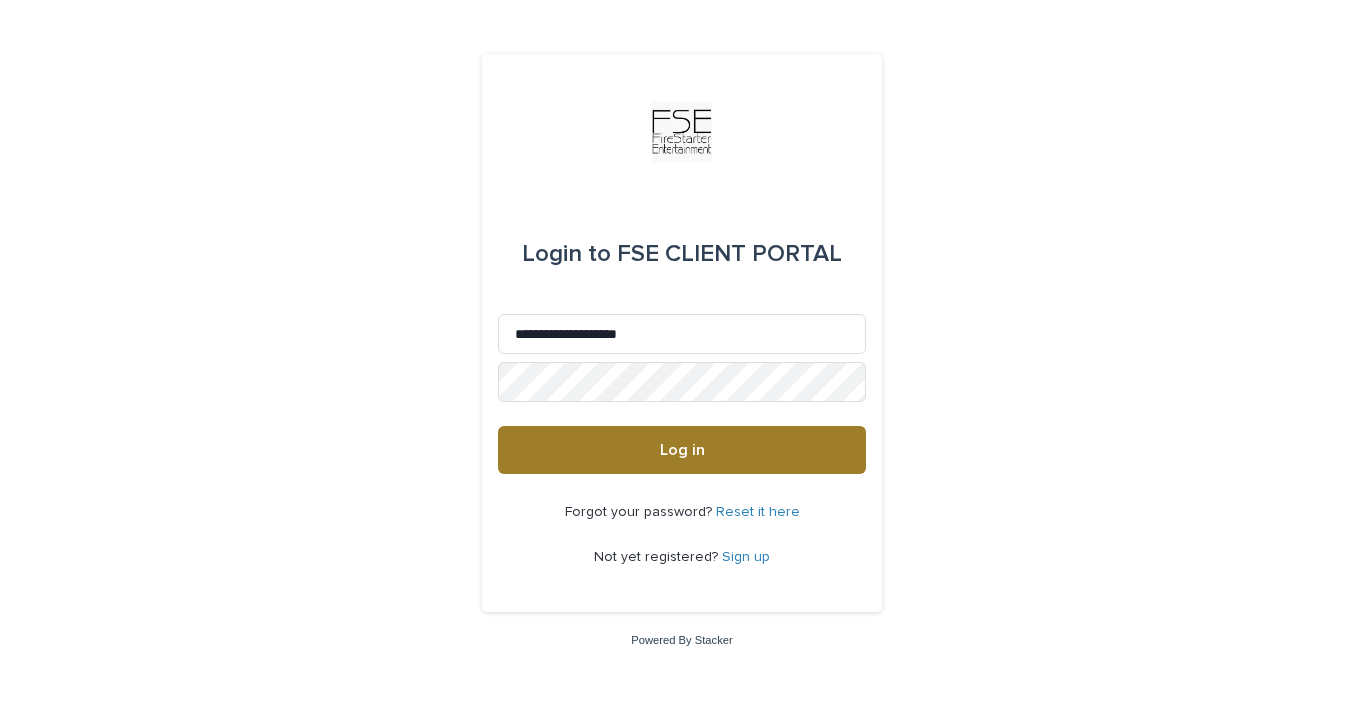 click on "Log in" at bounding box center (682, 450) 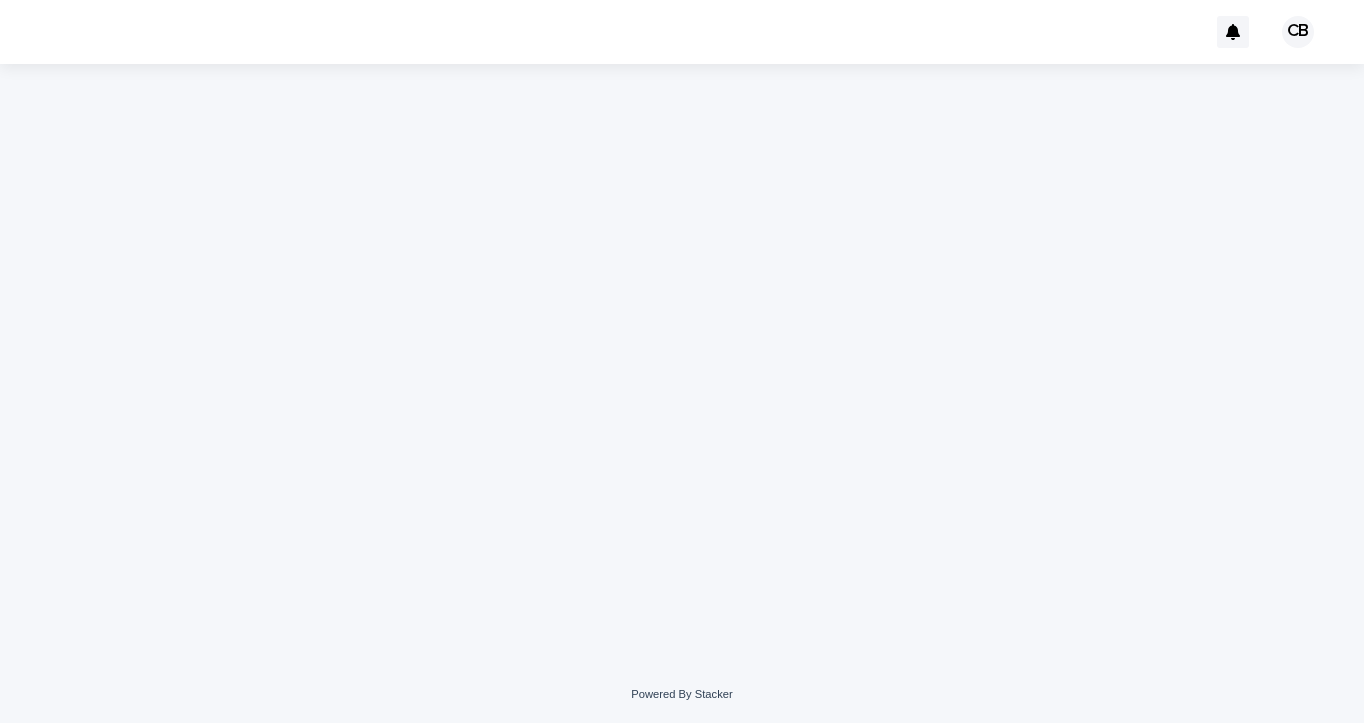 scroll, scrollTop: 0, scrollLeft: 0, axis: both 